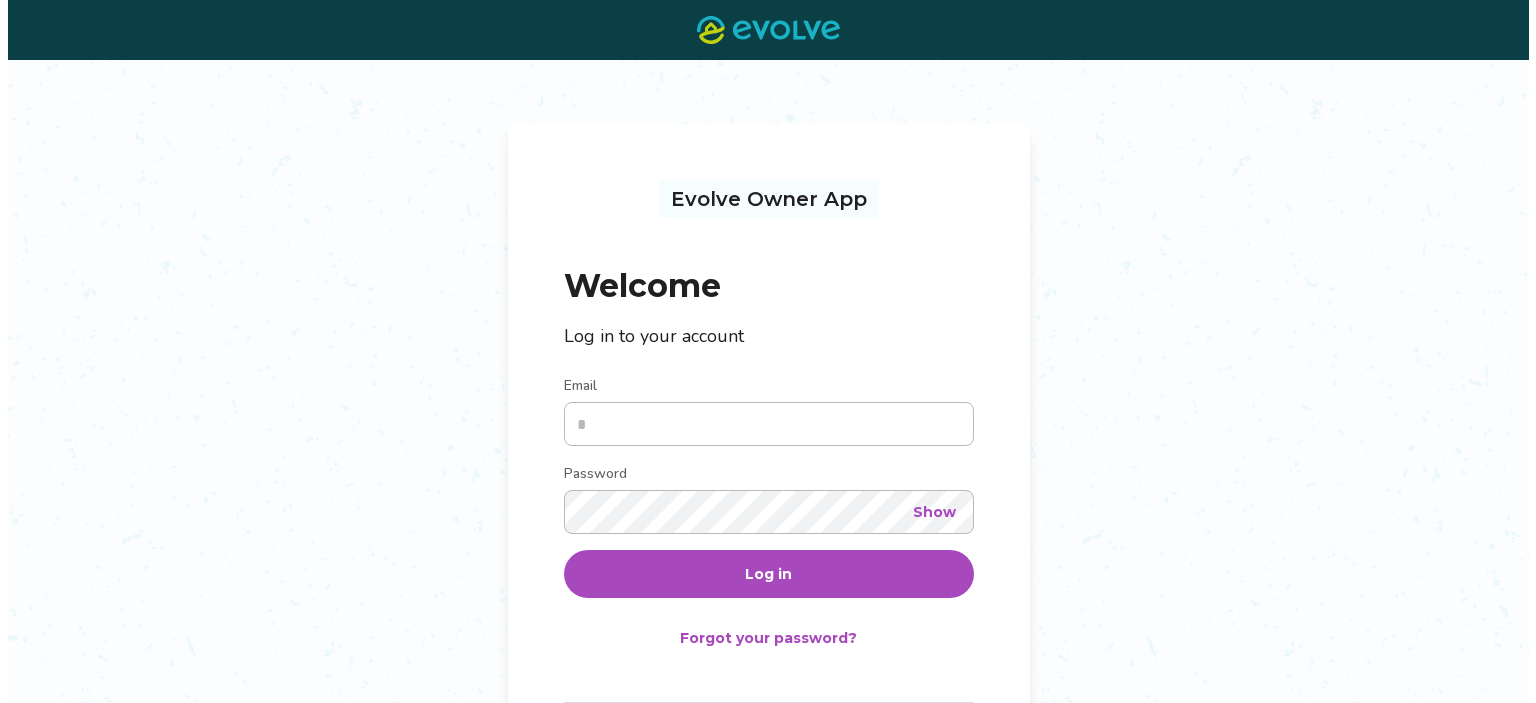 scroll, scrollTop: 0, scrollLeft: 0, axis: both 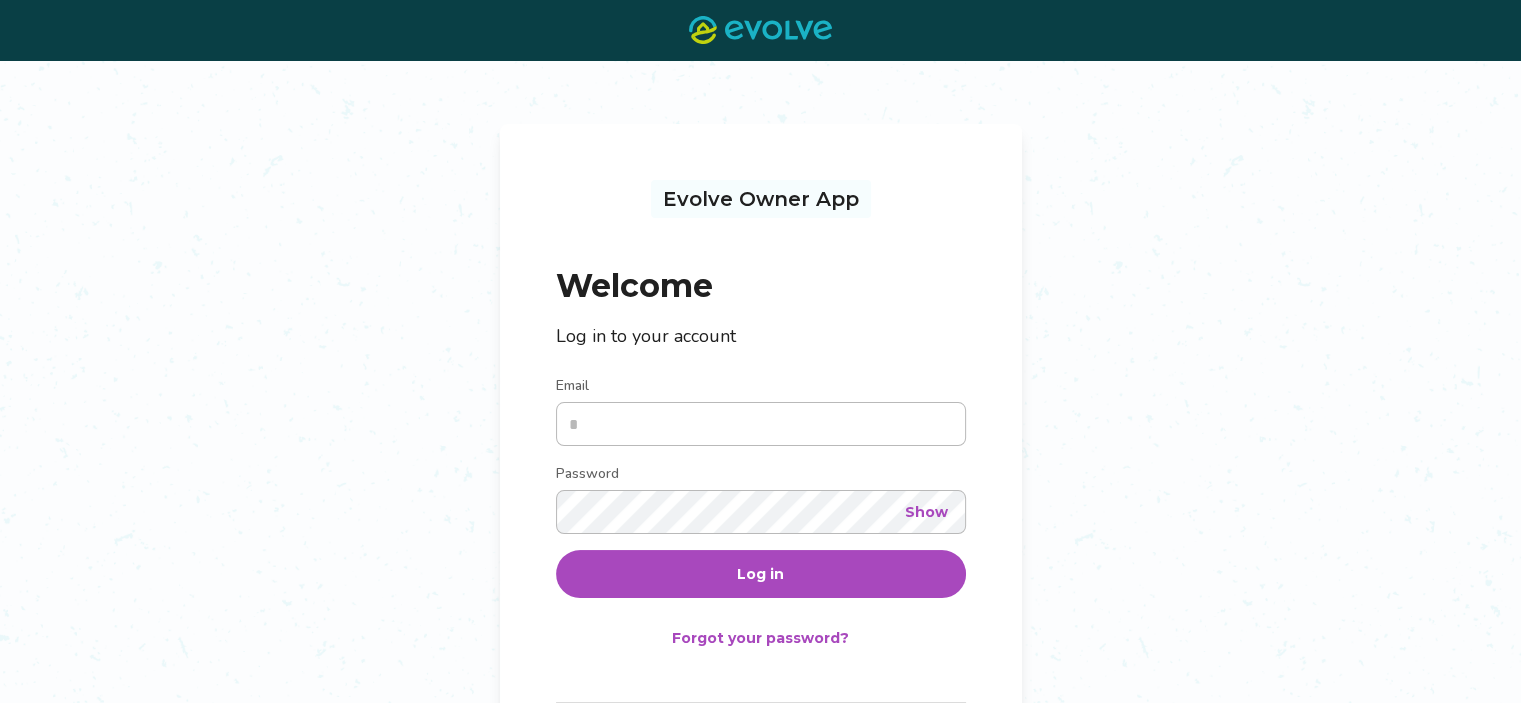 type on "**********" 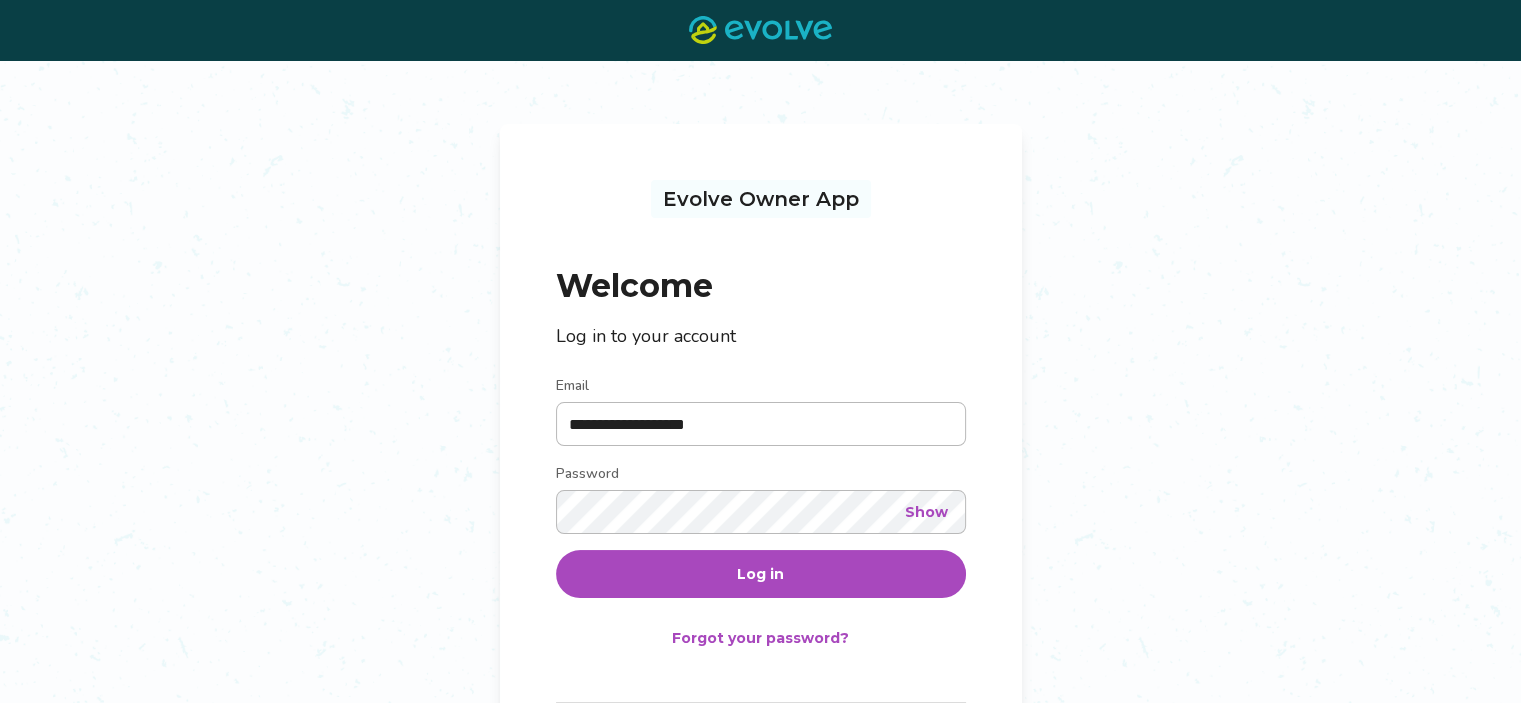 click on "Log in" at bounding box center (760, 574) 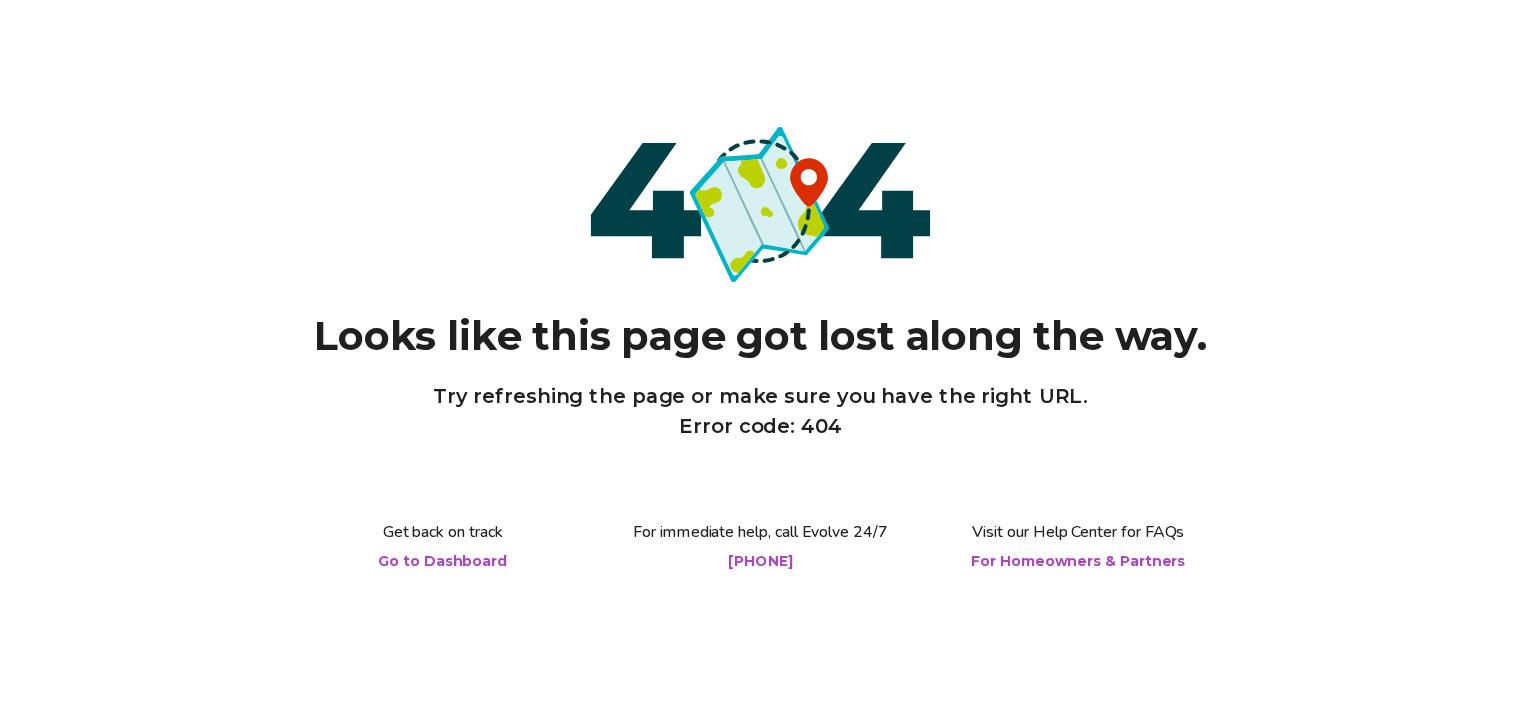 scroll, scrollTop: 0, scrollLeft: 0, axis: both 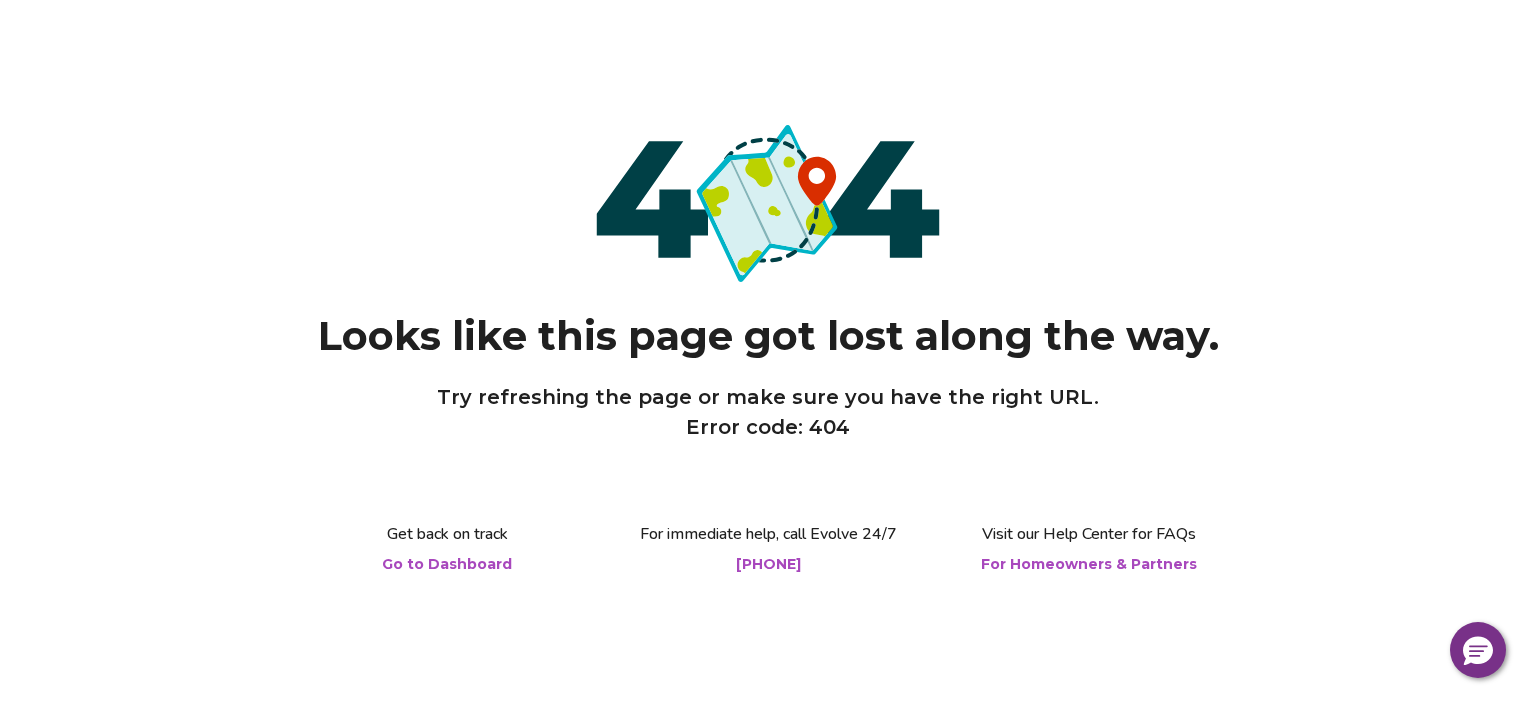 click on "Go to Dashboard" at bounding box center (447, 564) 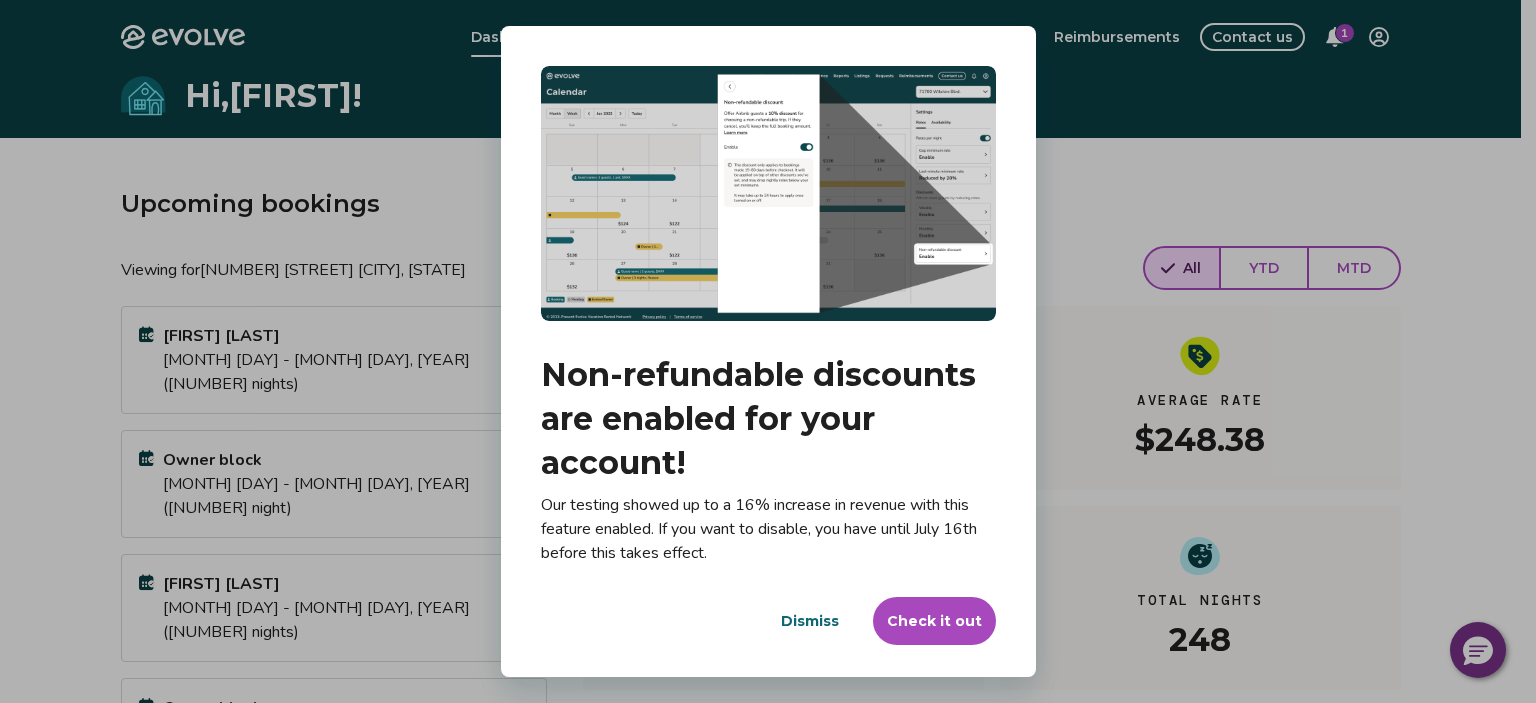 click on "Dismiss" at bounding box center (810, 621) 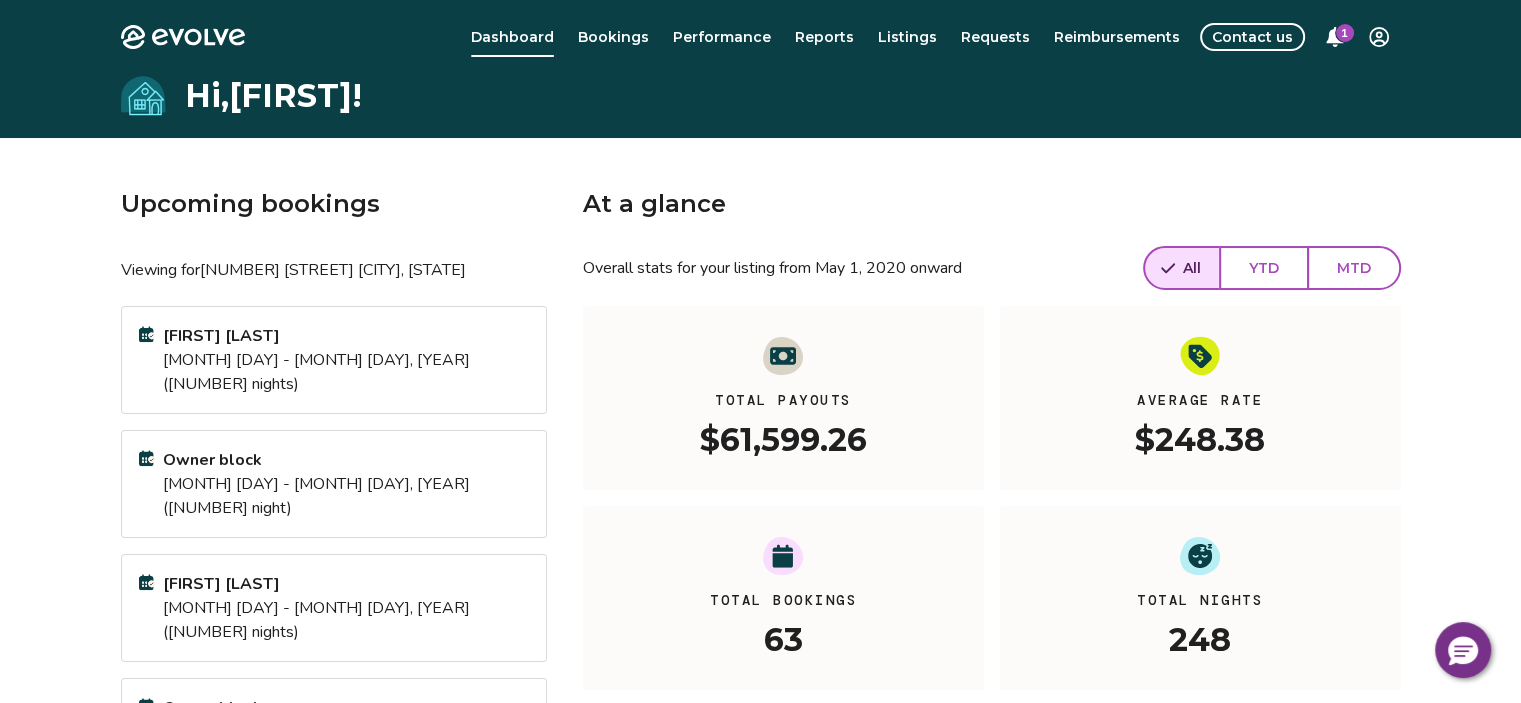 click 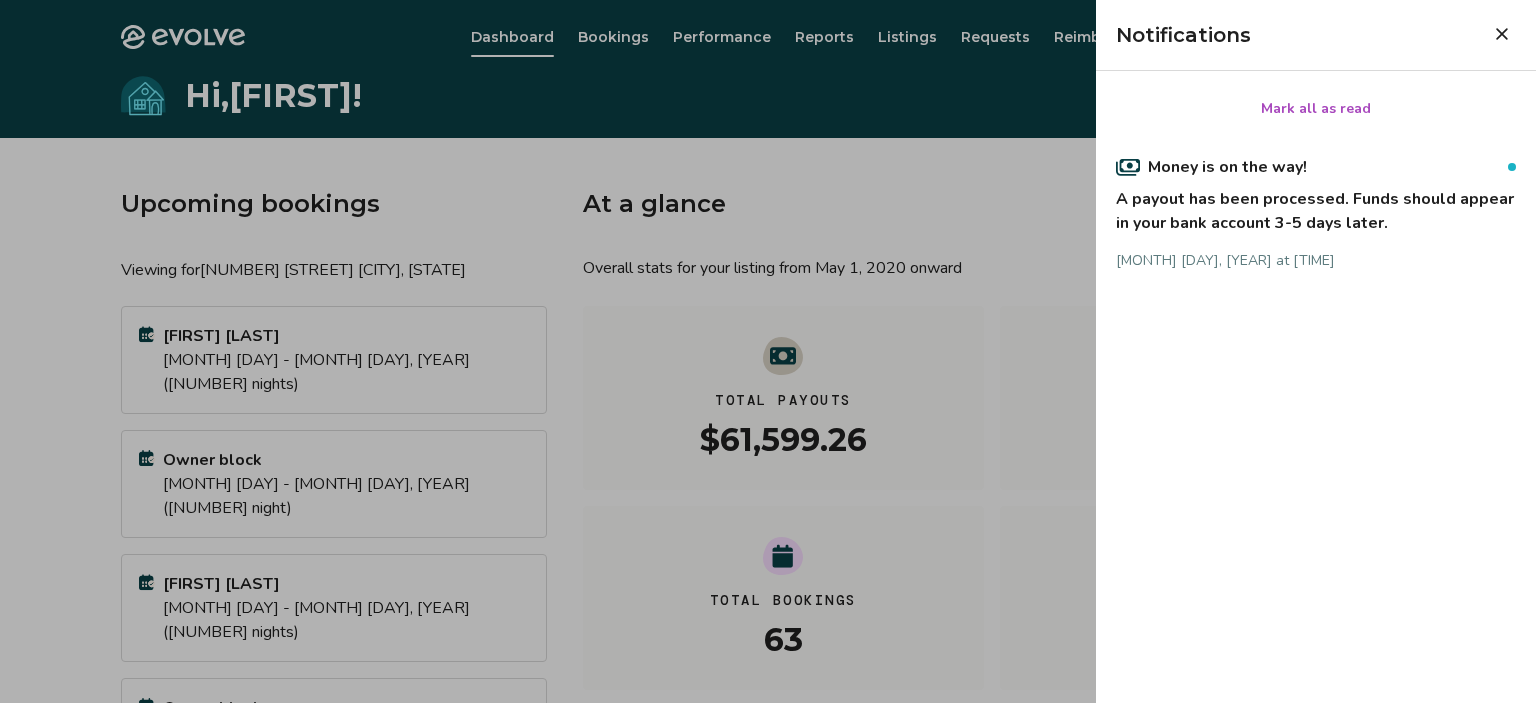 click at bounding box center (1502, 34) 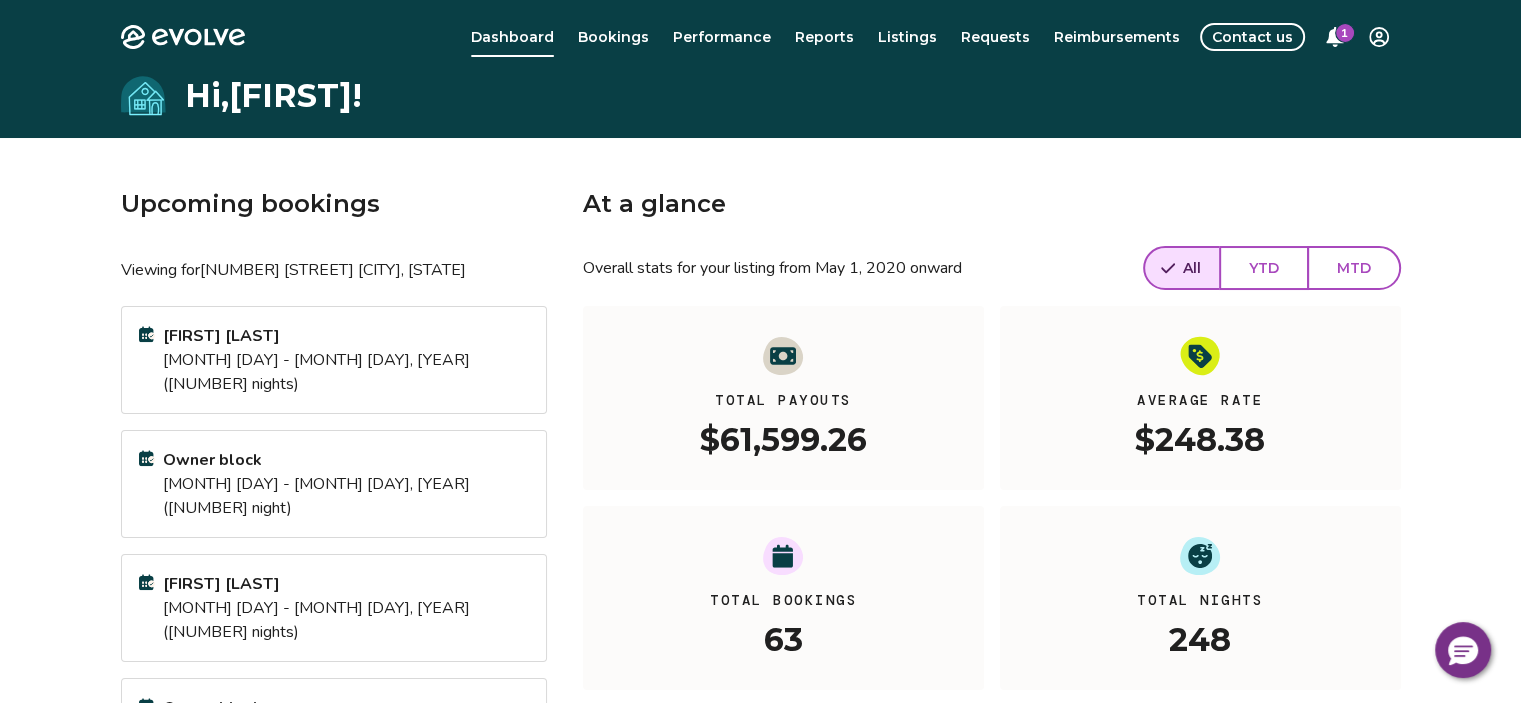 click on "1" at bounding box center (1345, 33) 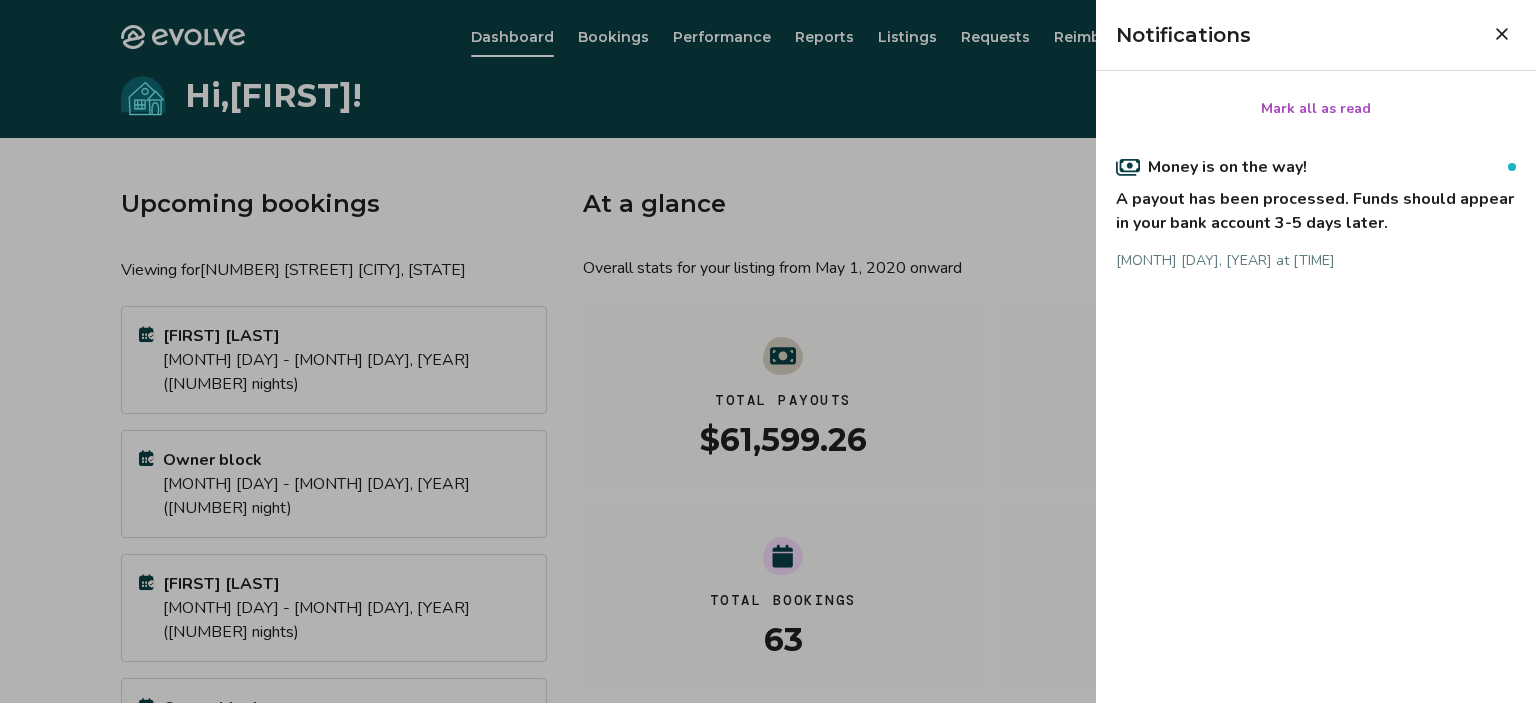 click on "Mark all as read" at bounding box center (1316, 109) 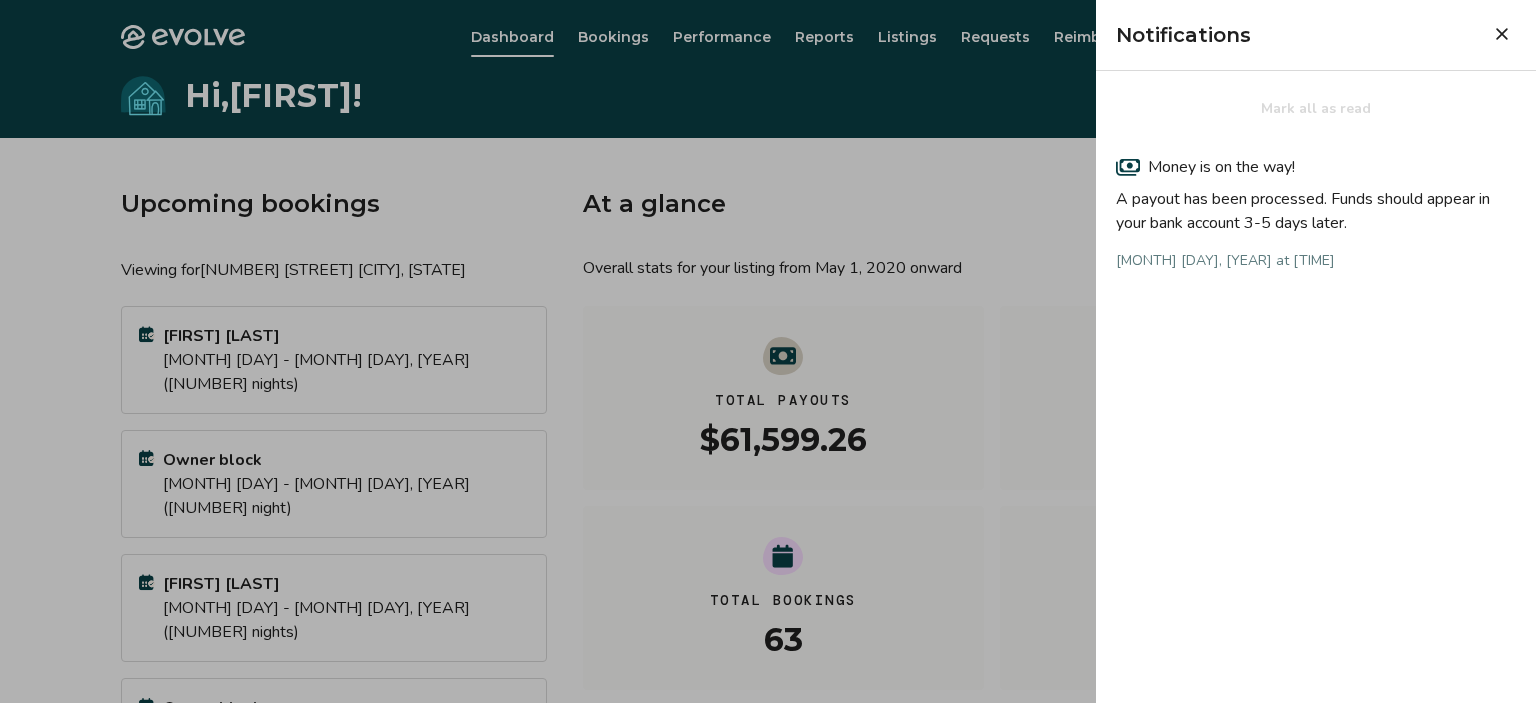 click 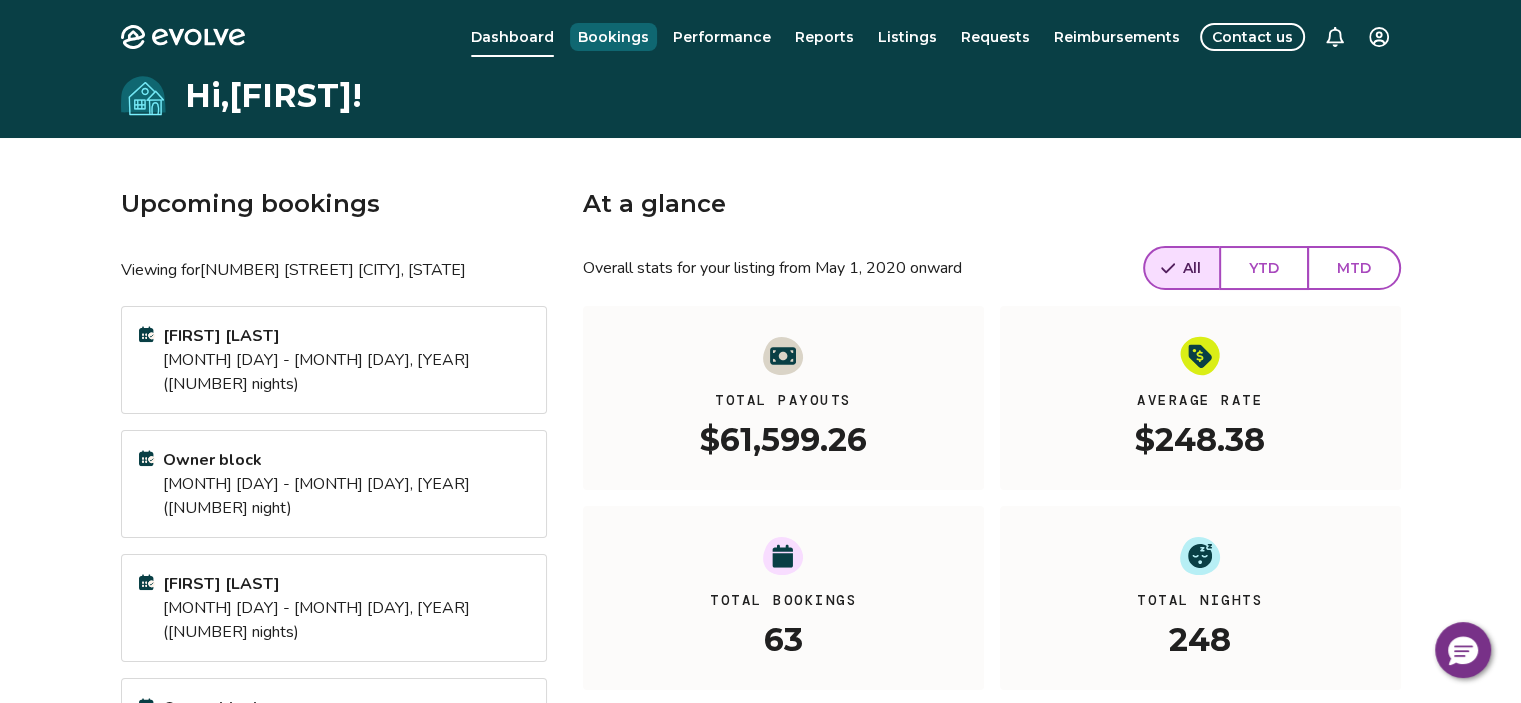 click on "Bookings" at bounding box center [613, 37] 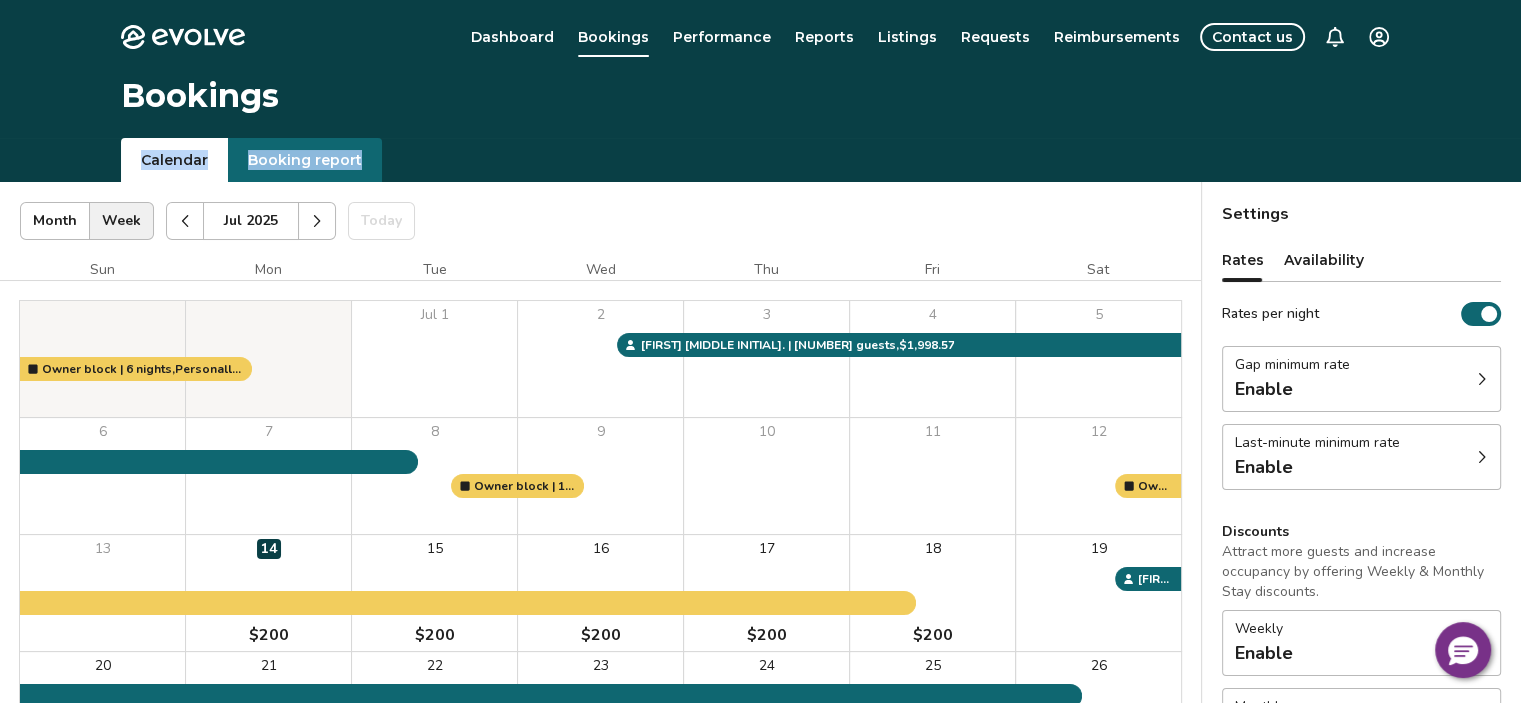 drag, startPoint x: 1519, startPoint y: 132, endPoint x: 1524, endPoint y: 180, distance: 48.259712 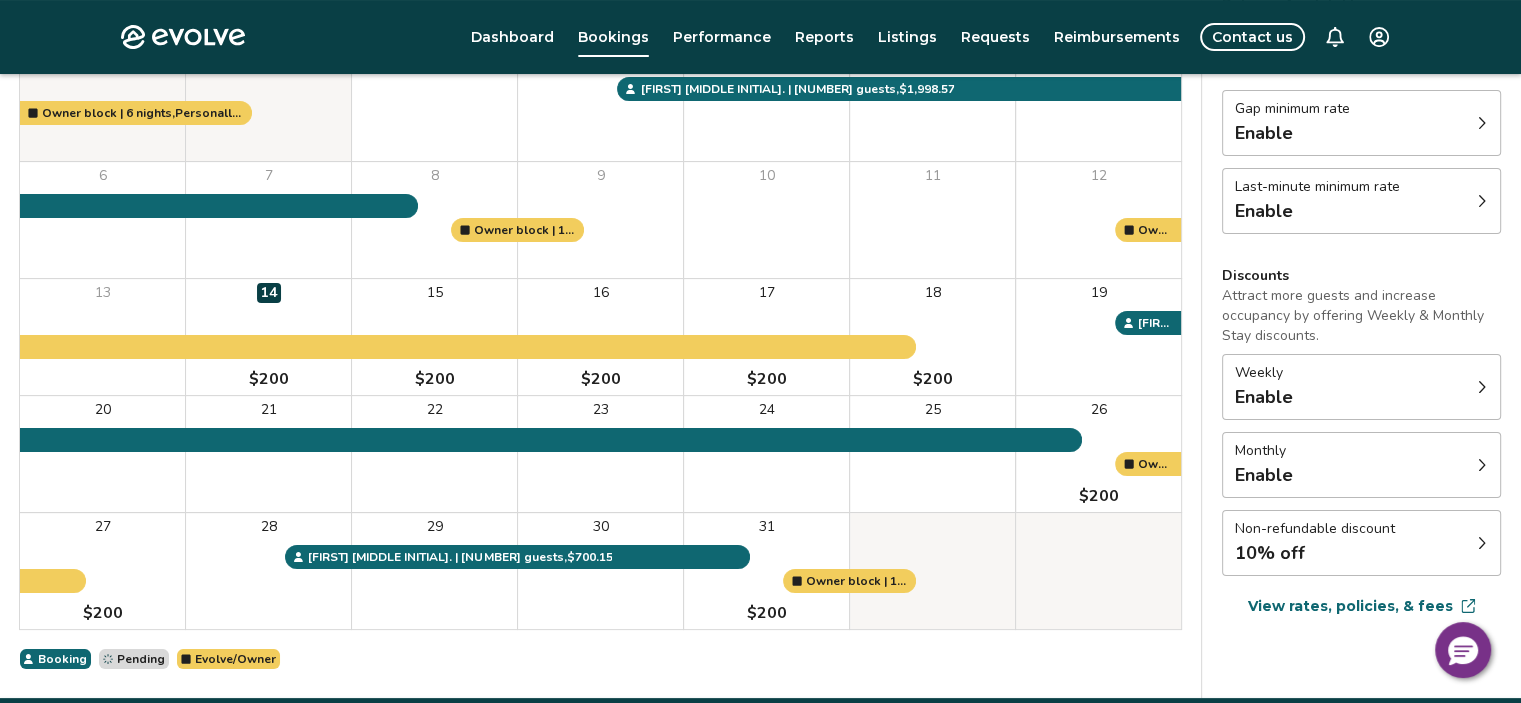 scroll, scrollTop: 249, scrollLeft: 0, axis: vertical 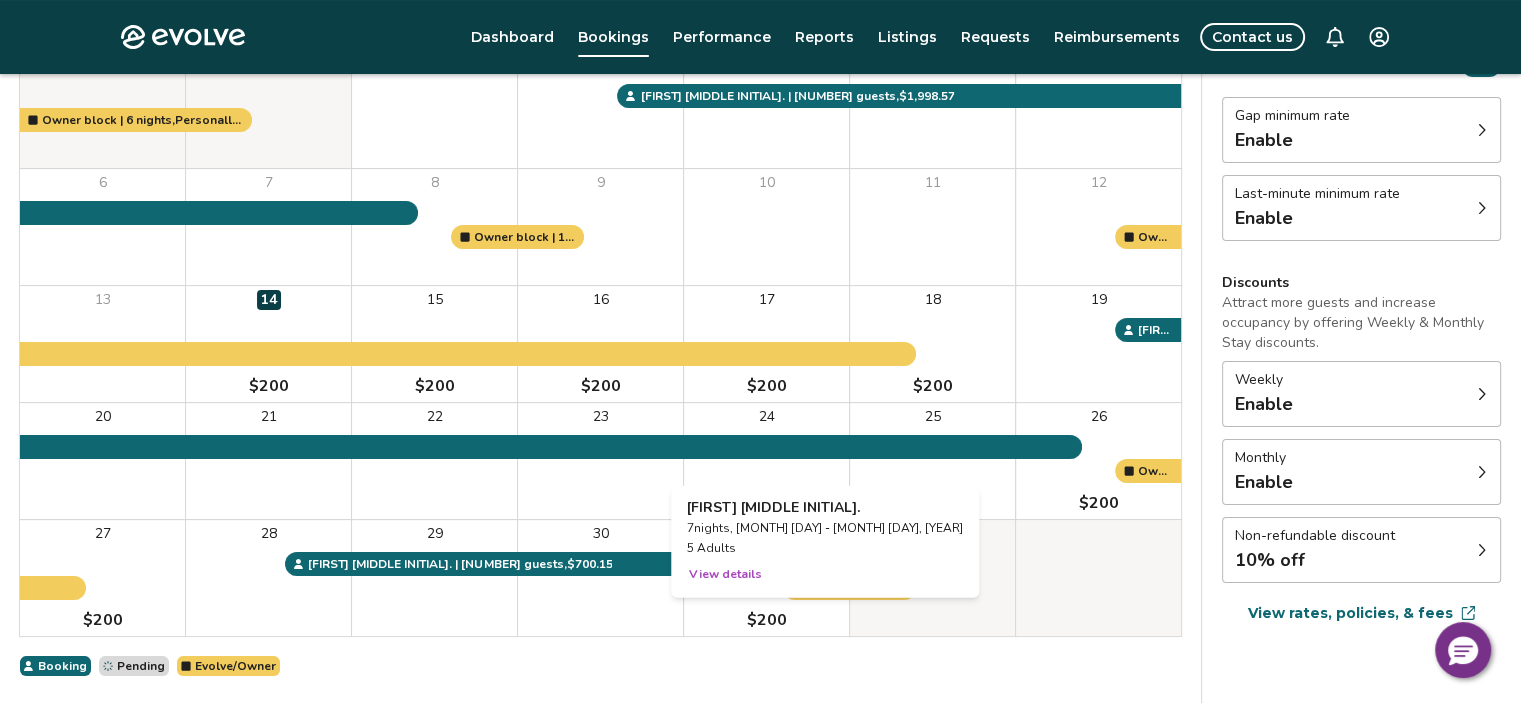 click on "24" at bounding box center [766, 461] 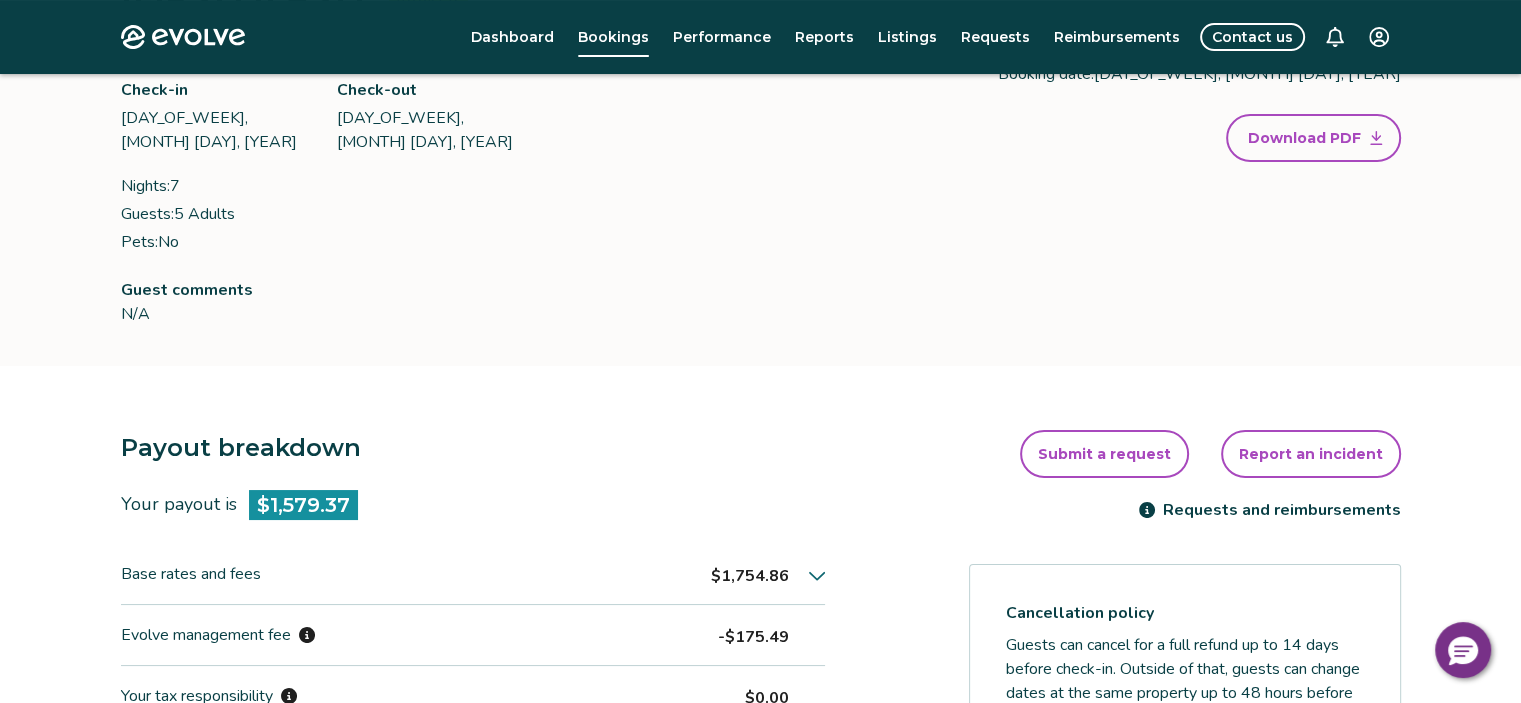 scroll, scrollTop: 0, scrollLeft: 0, axis: both 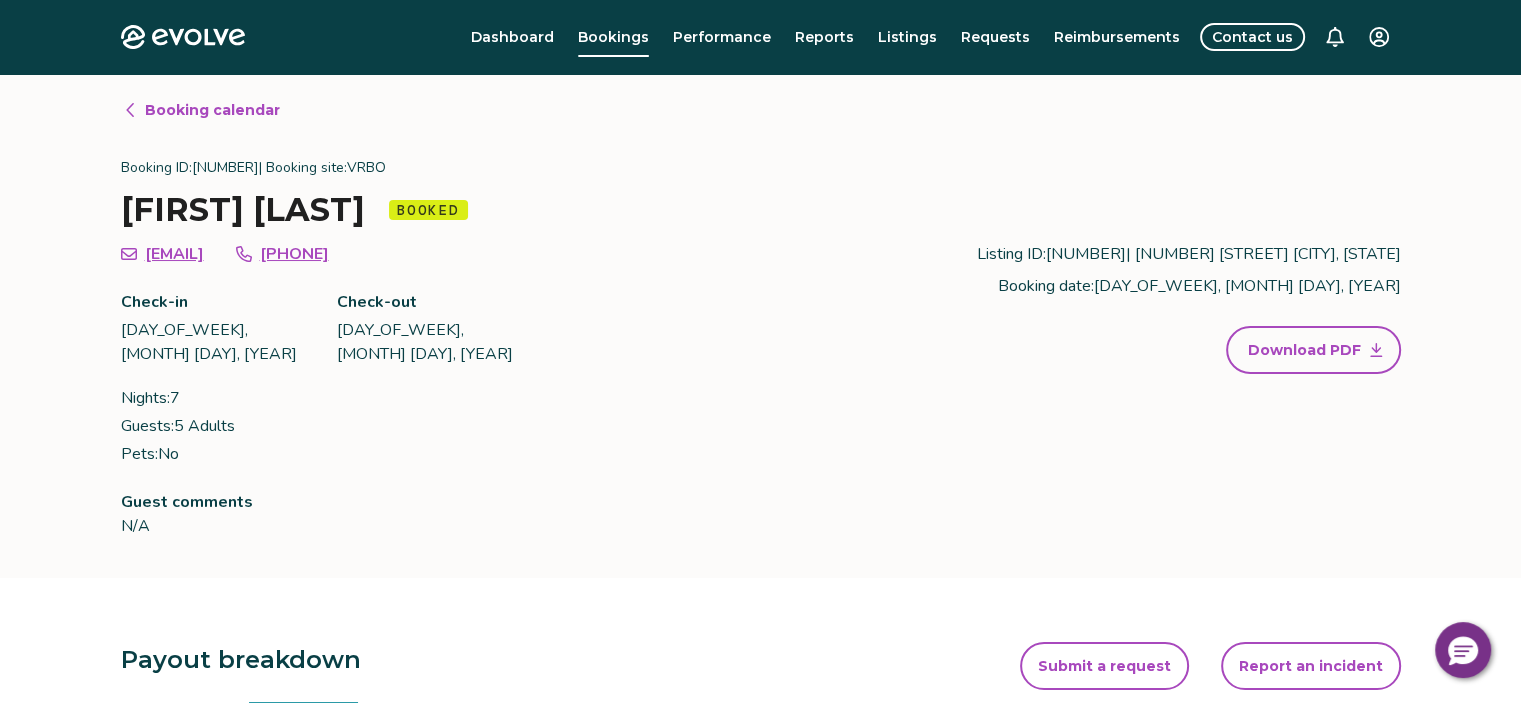 click on "Booking calendar" at bounding box center [212, 110] 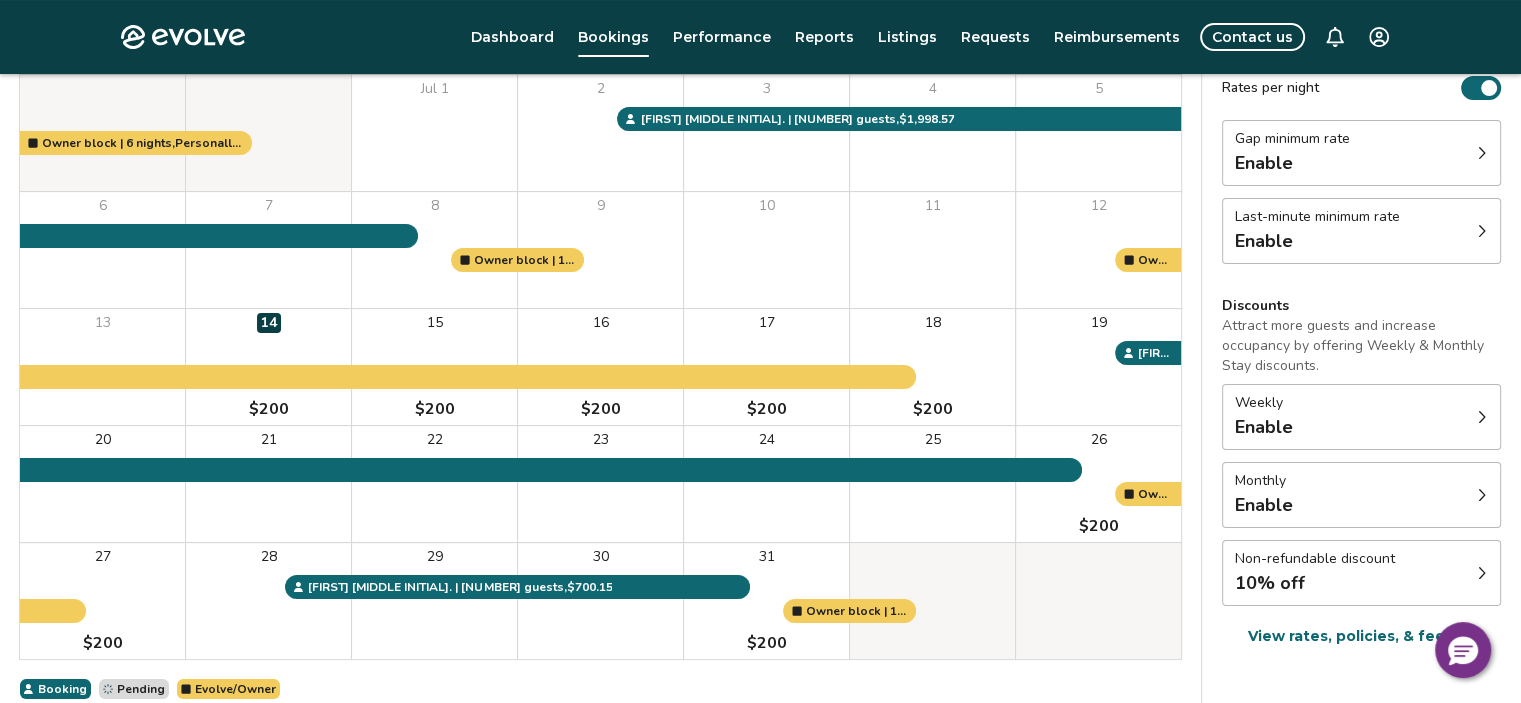 scroll, scrollTop: 248, scrollLeft: 0, axis: vertical 